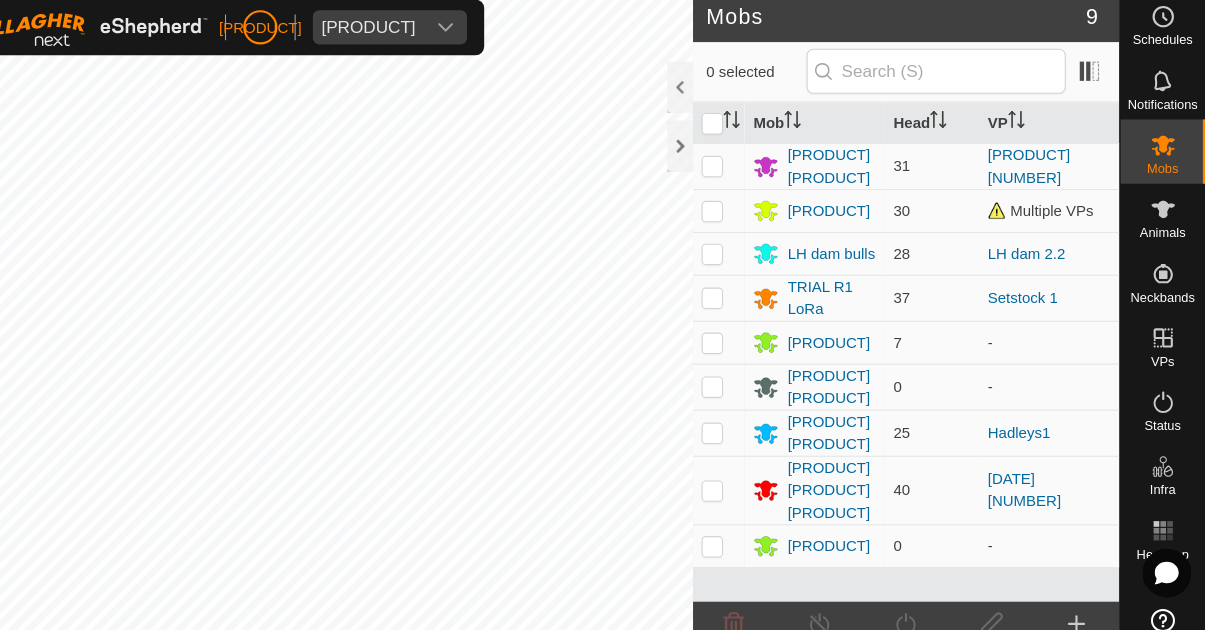 scroll, scrollTop: 0, scrollLeft: 0, axis: both 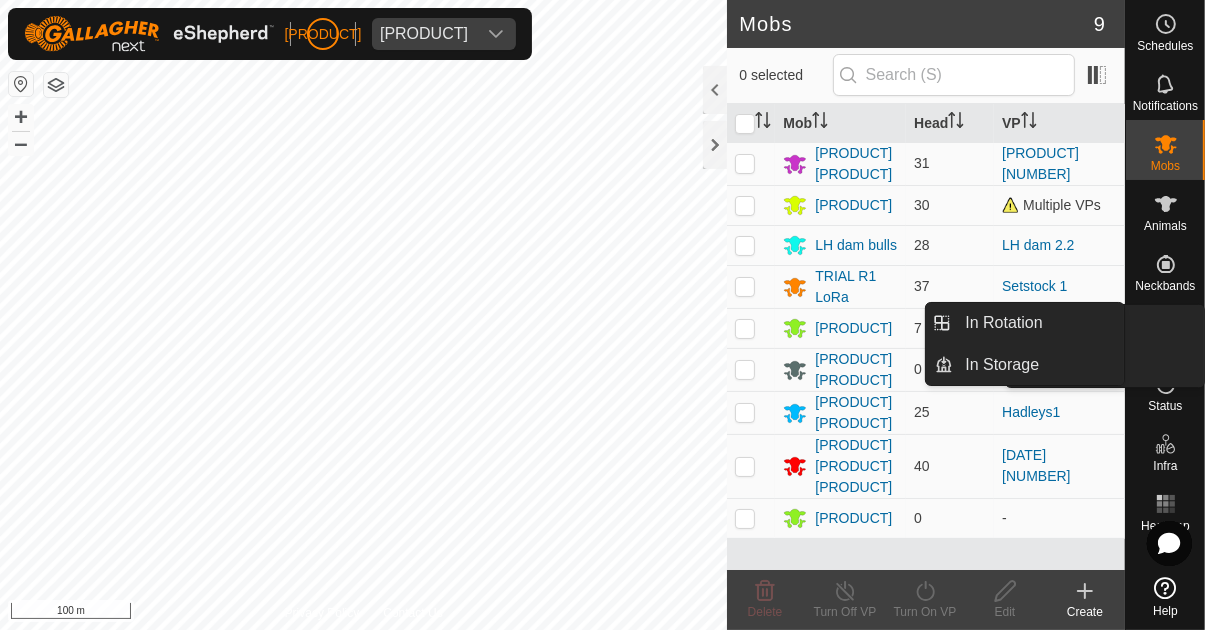 click at bounding box center (1166, 324) 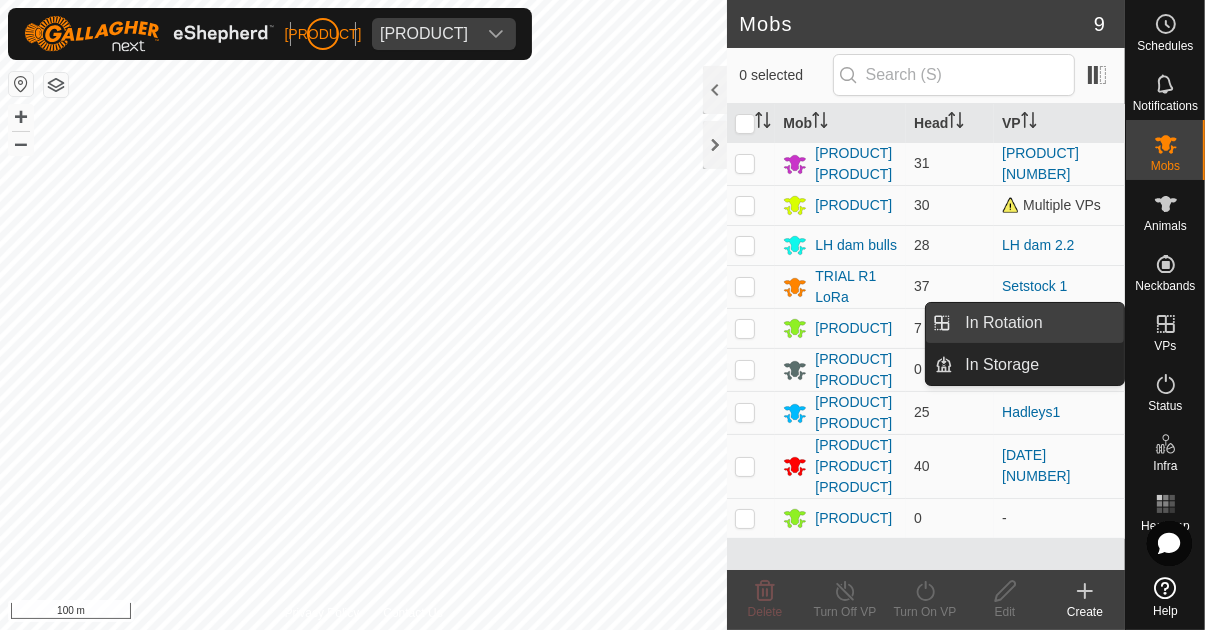 click on "In Rotation" at bounding box center (1003, 323) 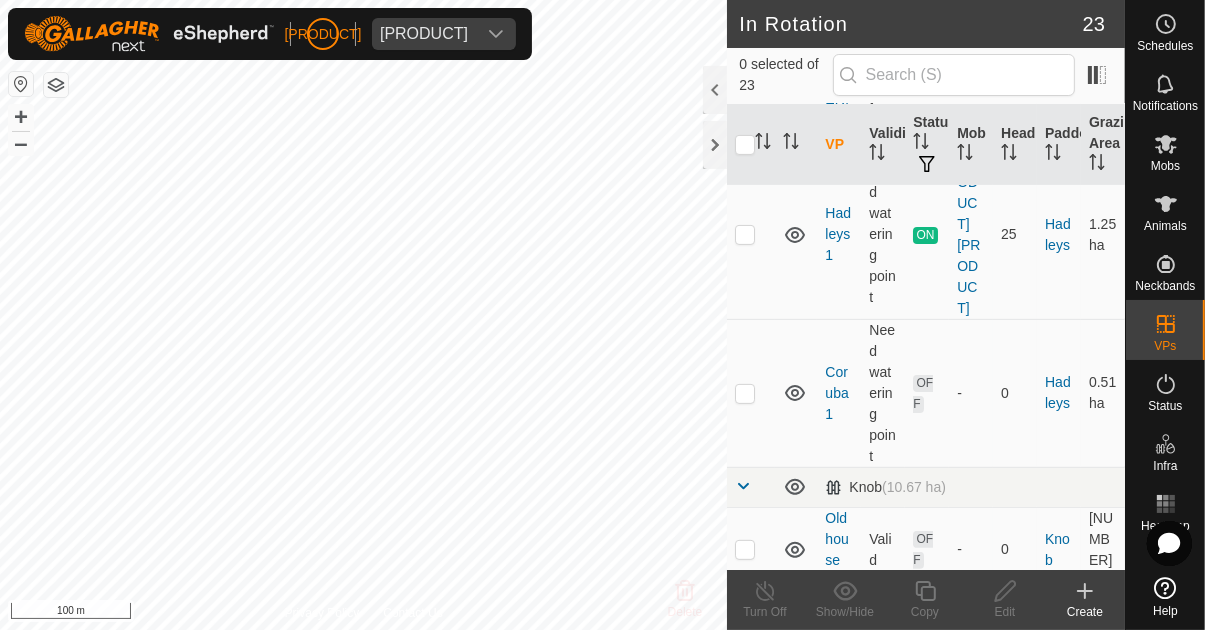 click 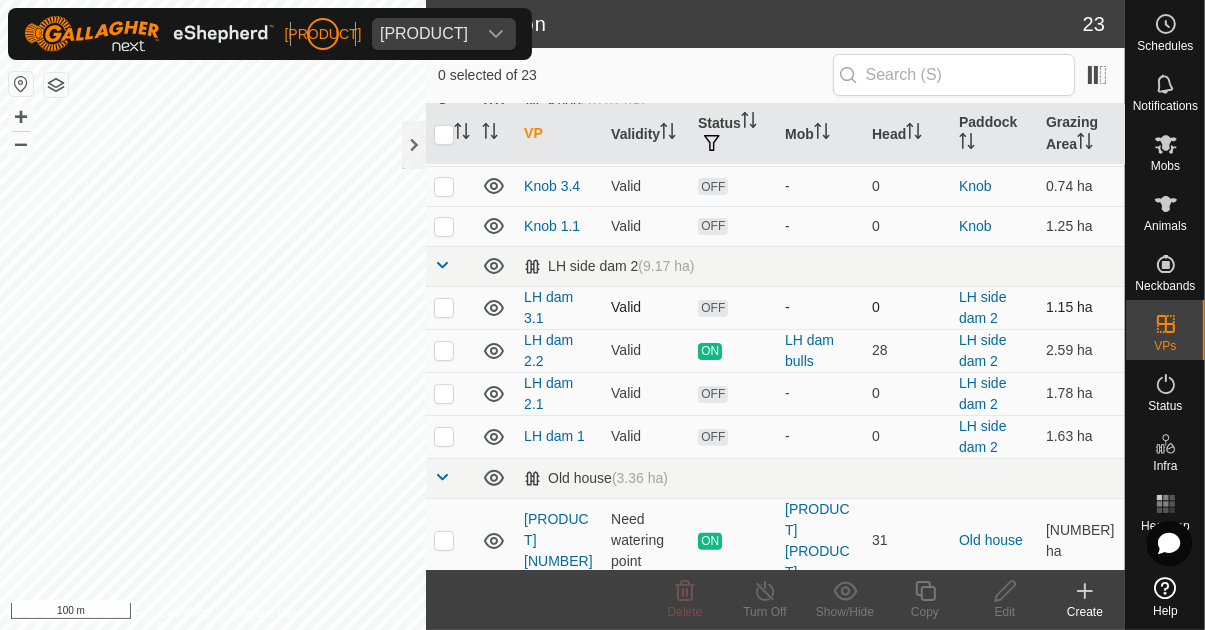 scroll, scrollTop: 521, scrollLeft: 0, axis: vertical 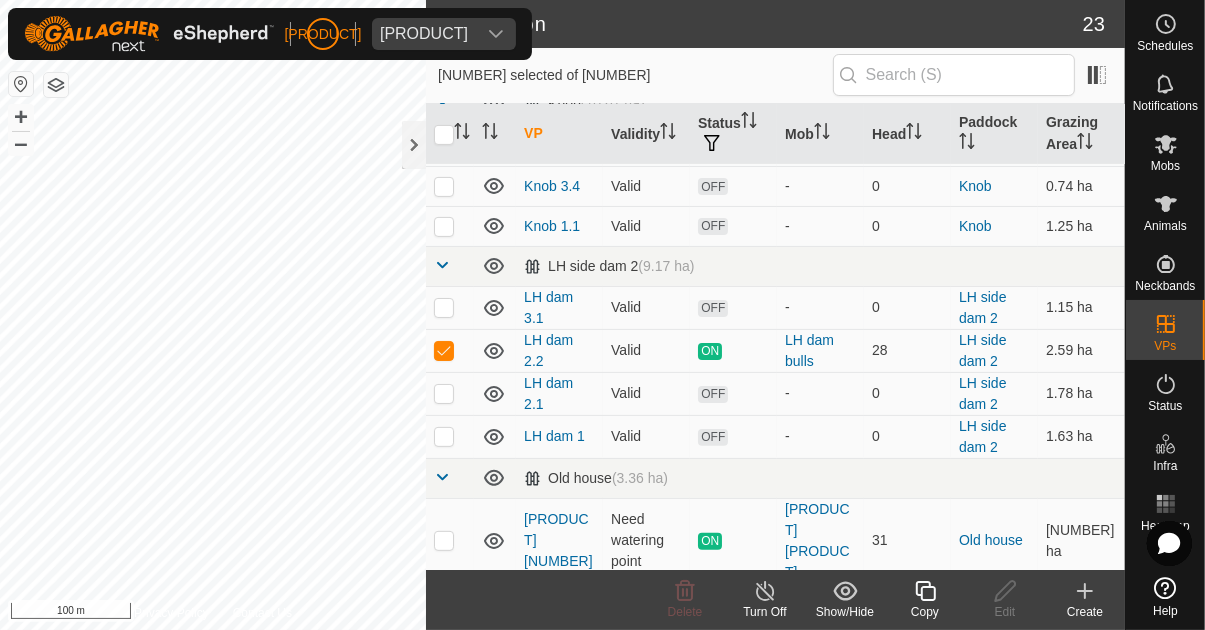 click 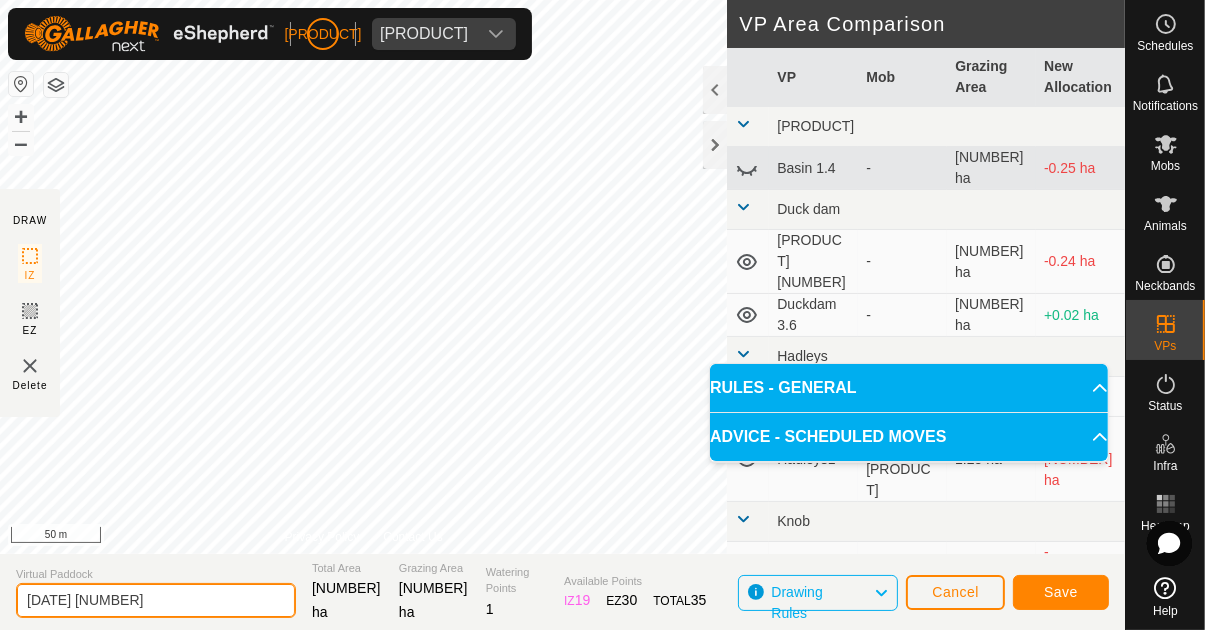click on "[DATE] [NUMBER]" 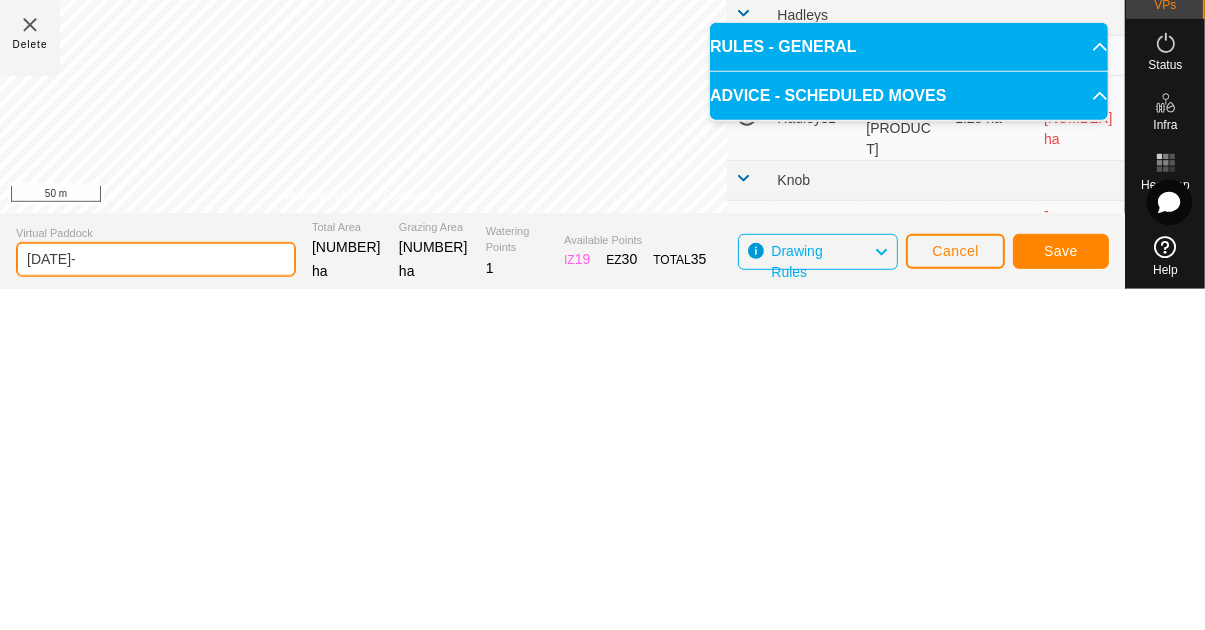 type on "2025-08" 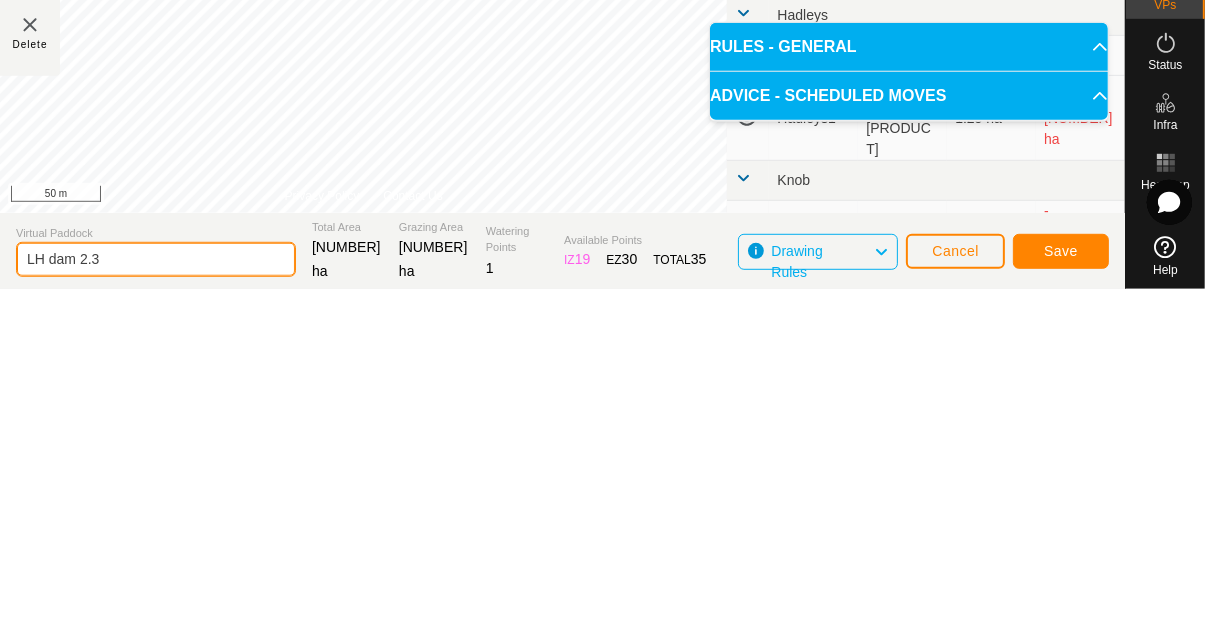 type on "LH dam 2.3" 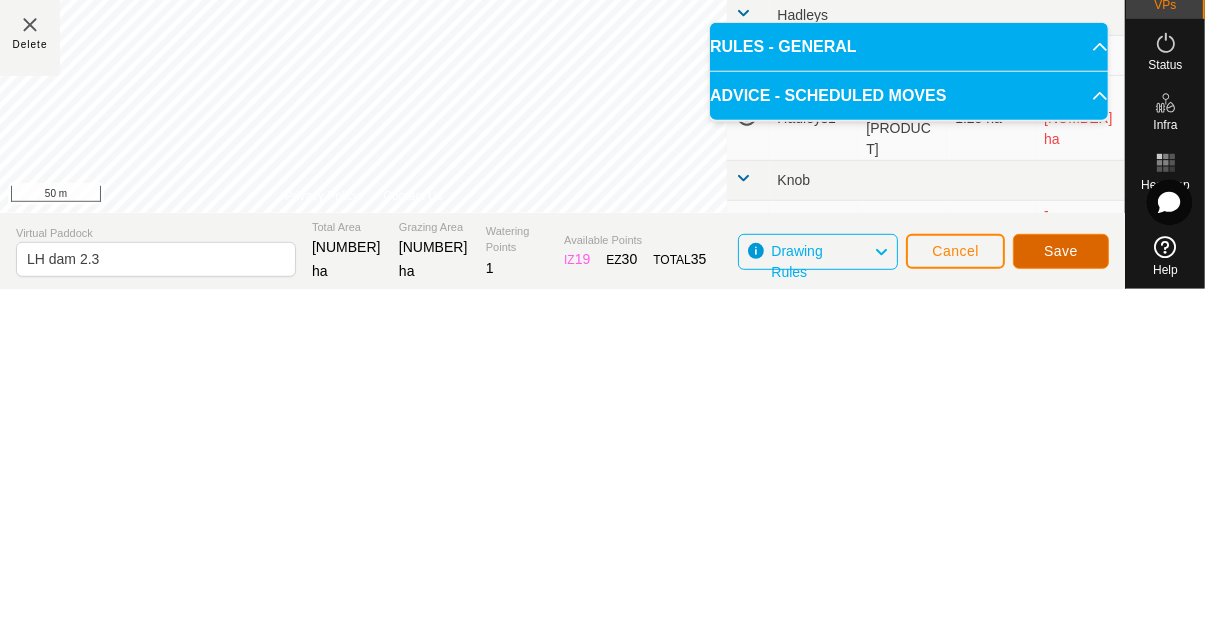 click on "Save" 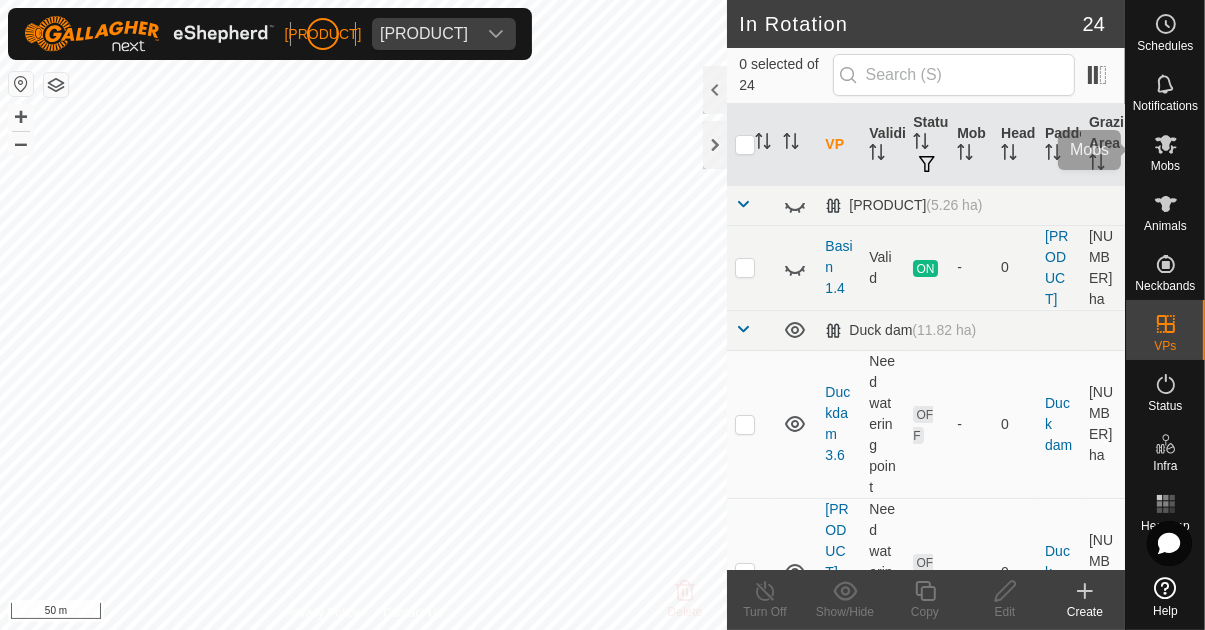 click 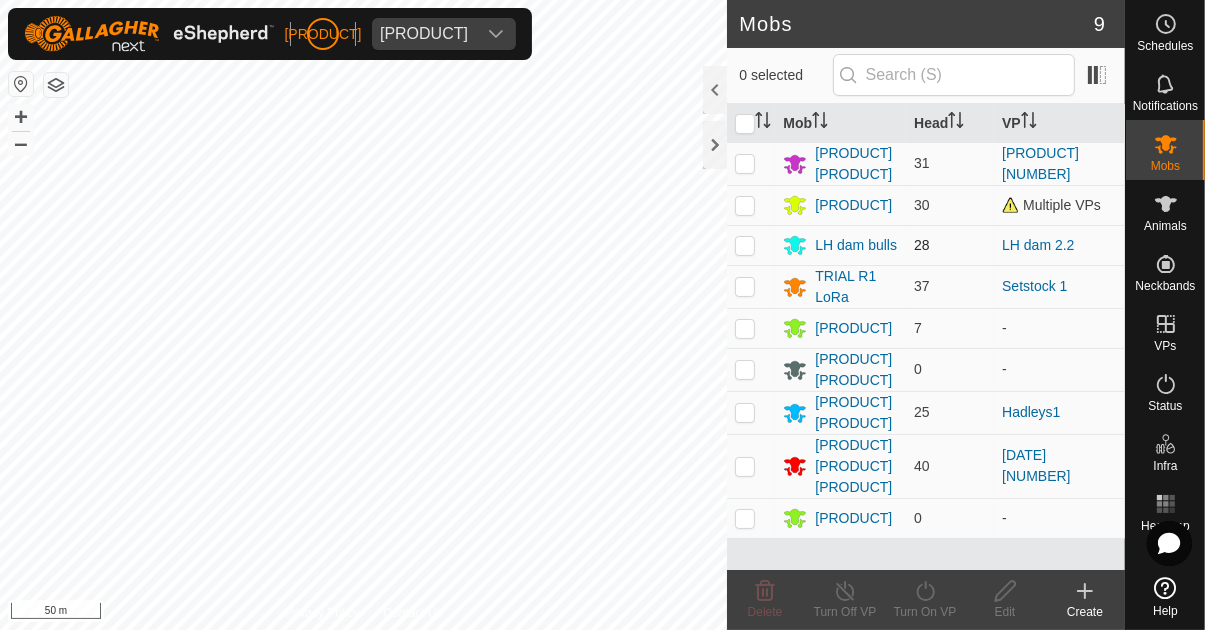 click at bounding box center [745, 245] 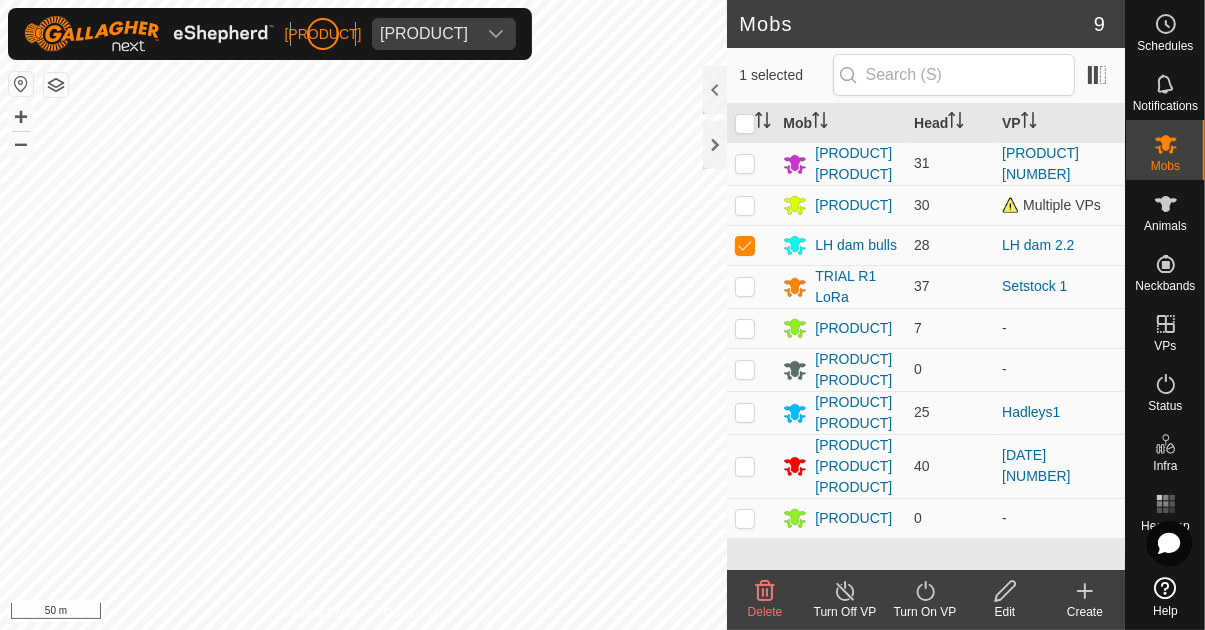 click on "Turn On VP" 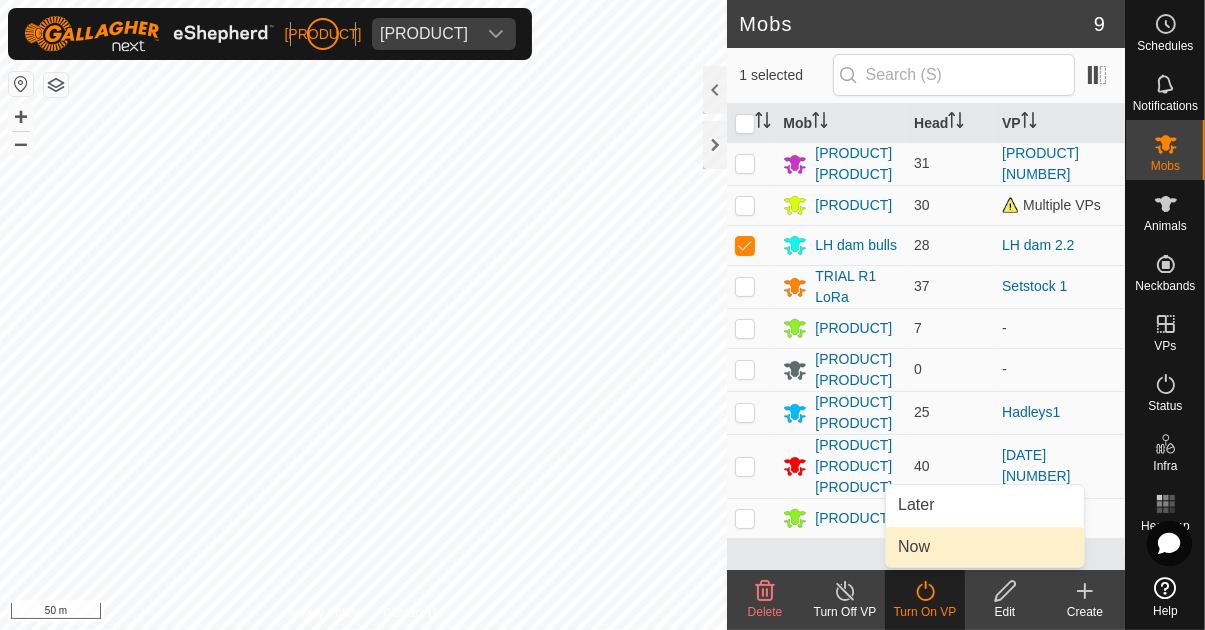click on "Now" at bounding box center [985, 547] 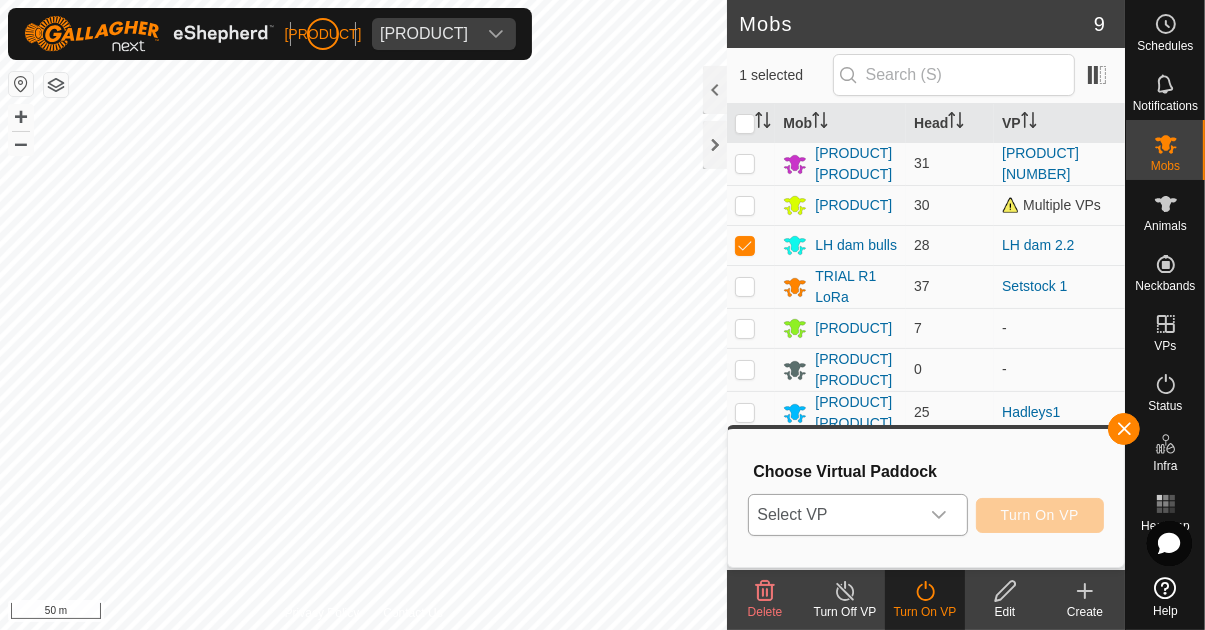 click 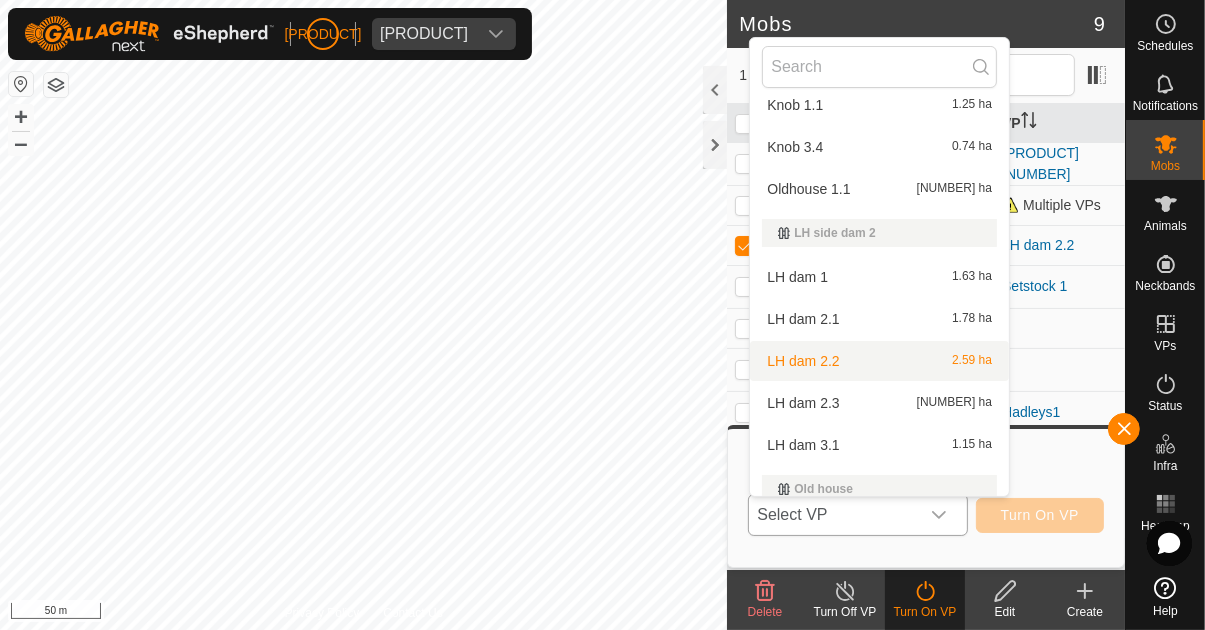scroll, scrollTop: 409, scrollLeft: 0, axis: vertical 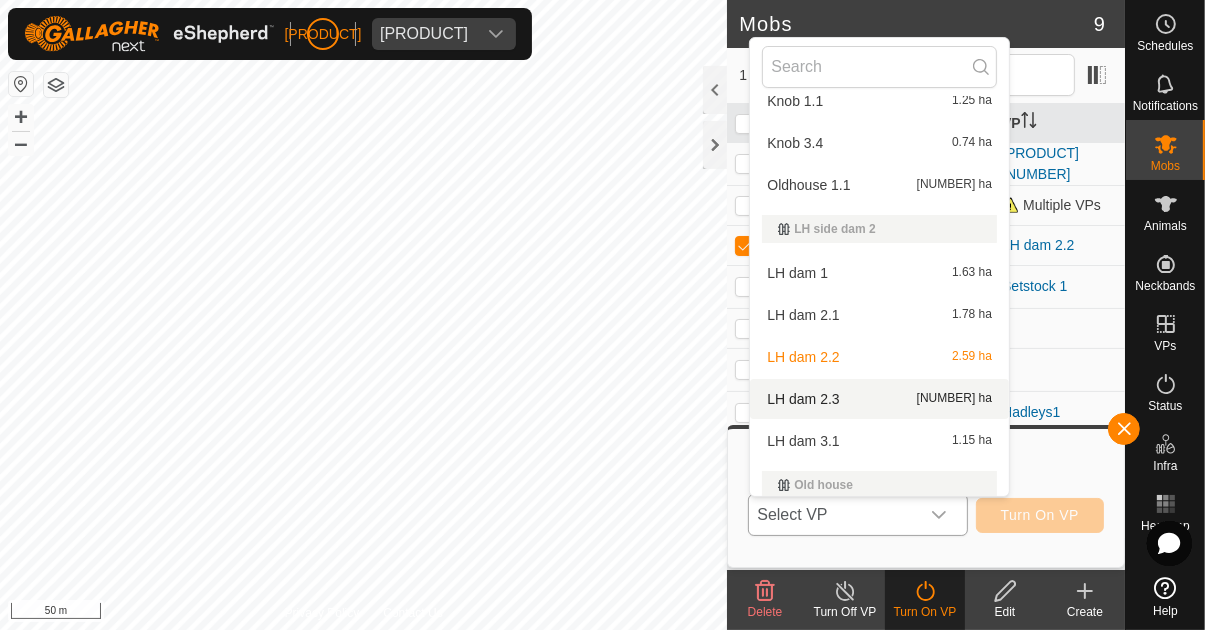 click on "[PRODUCT] [NUMBER]  [NUMBER] ha" at bounding box center [879, 399] 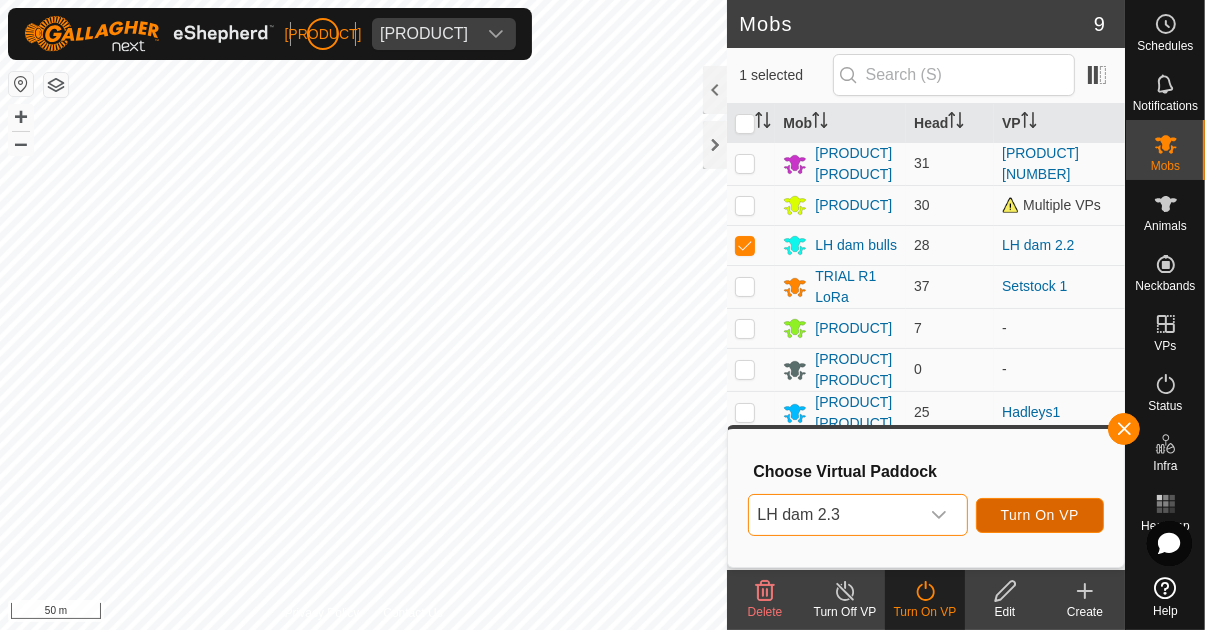 click on "Turn On VP" at bounding box center (1040, 515) 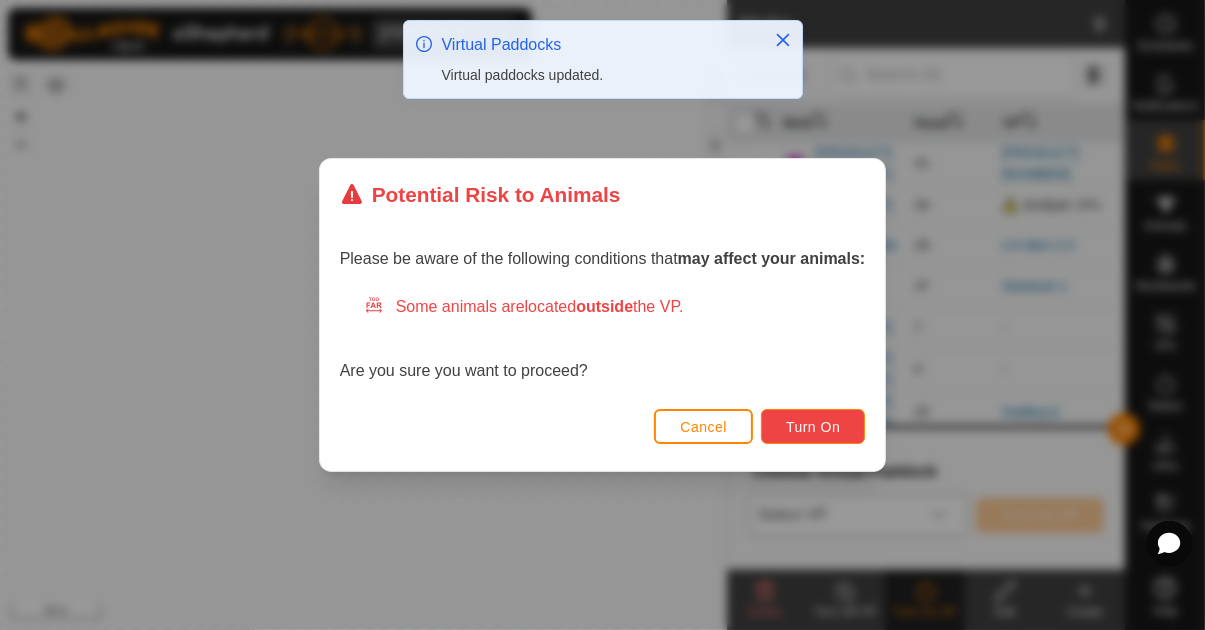click on "Turn On" at bounding box center (813, 427) 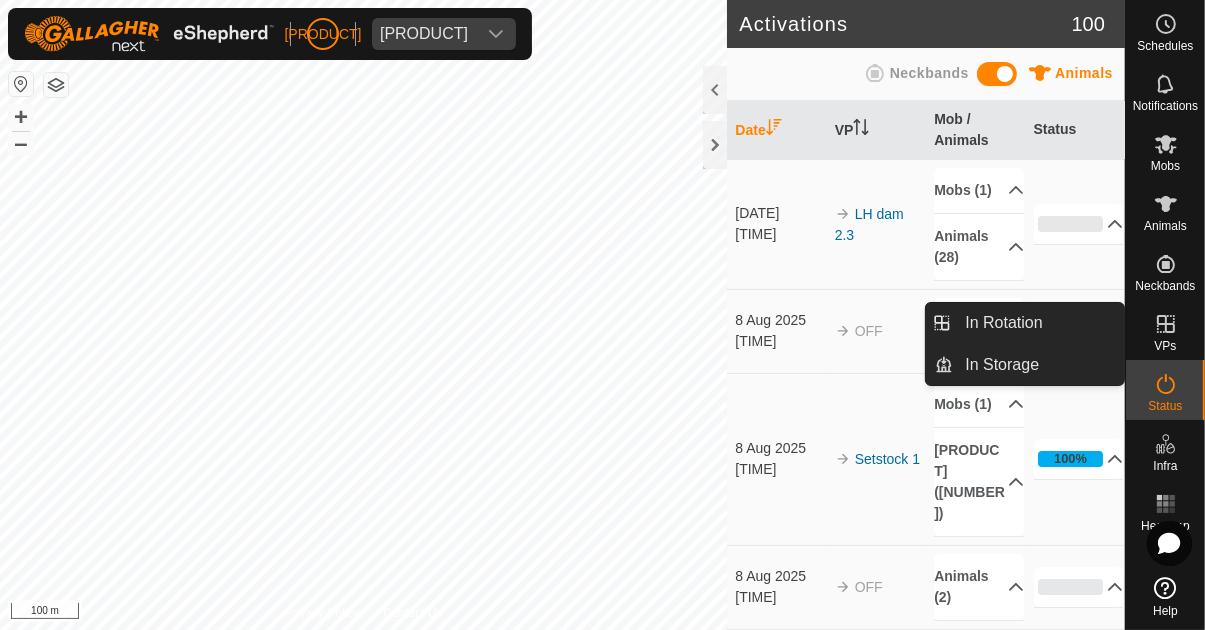 click 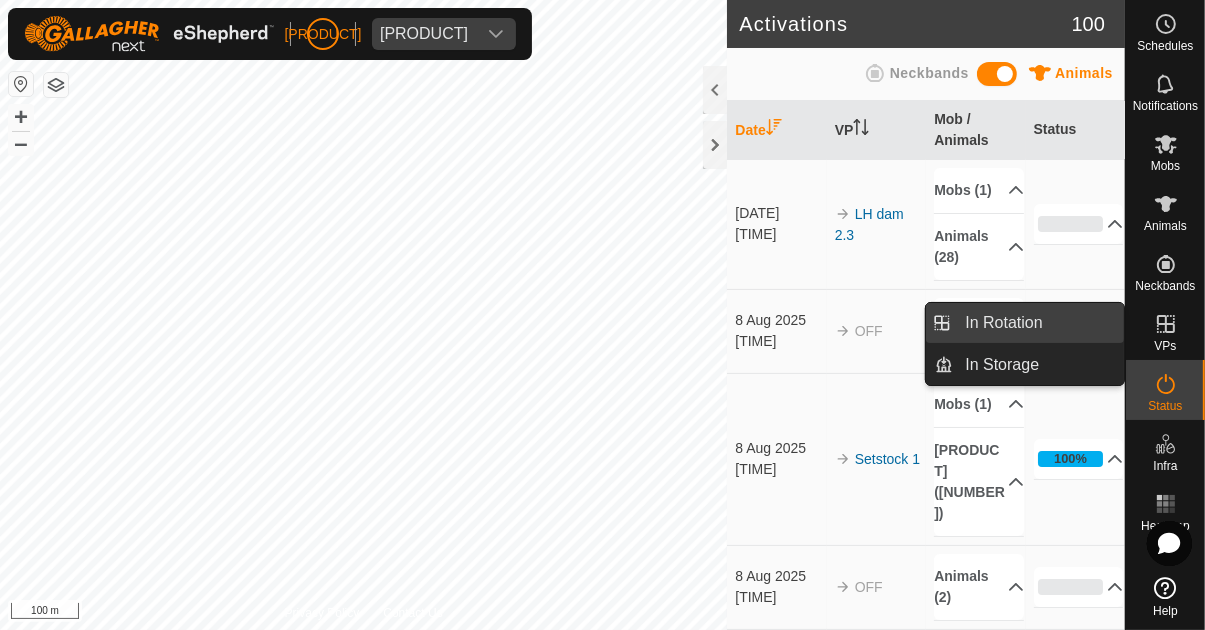 click on "In Rotation" at bounding box center [1003, 323] 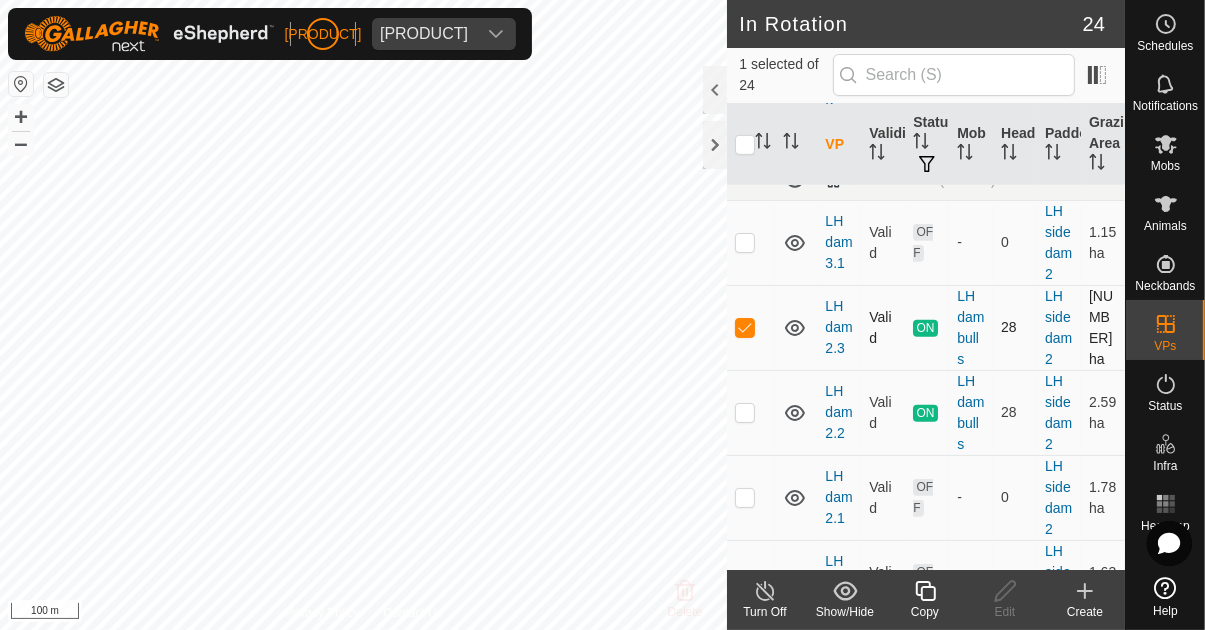 scroll, scrollTop: 1097, scrollLeft: 0, axis: vertical 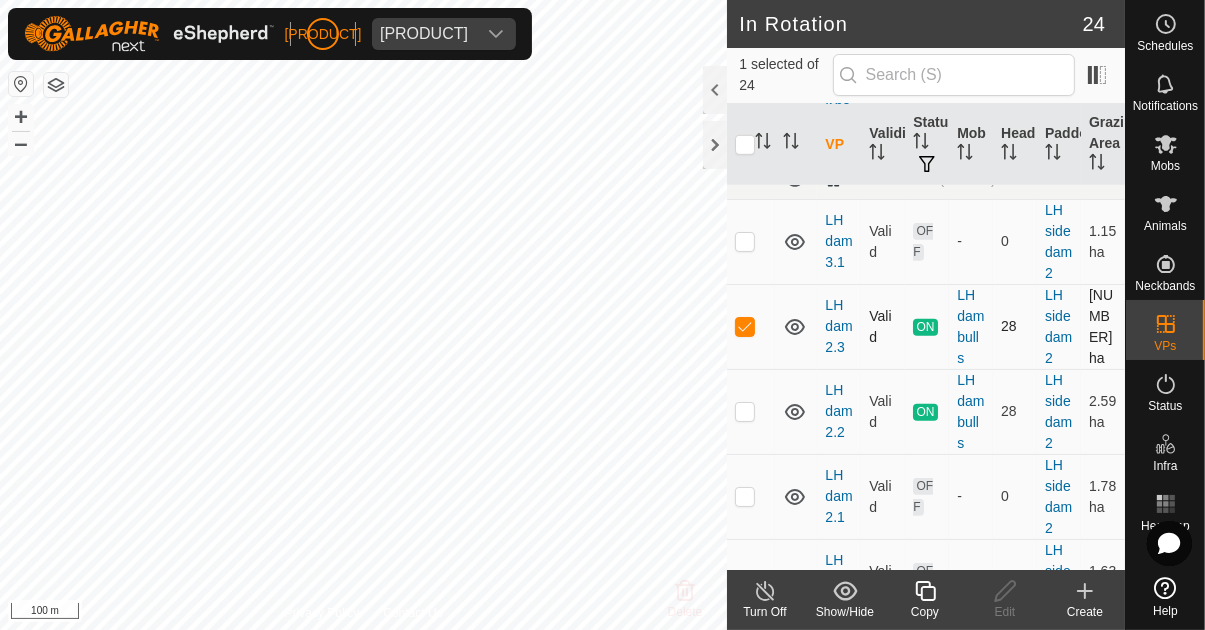 click at bounding box center (745, 326) 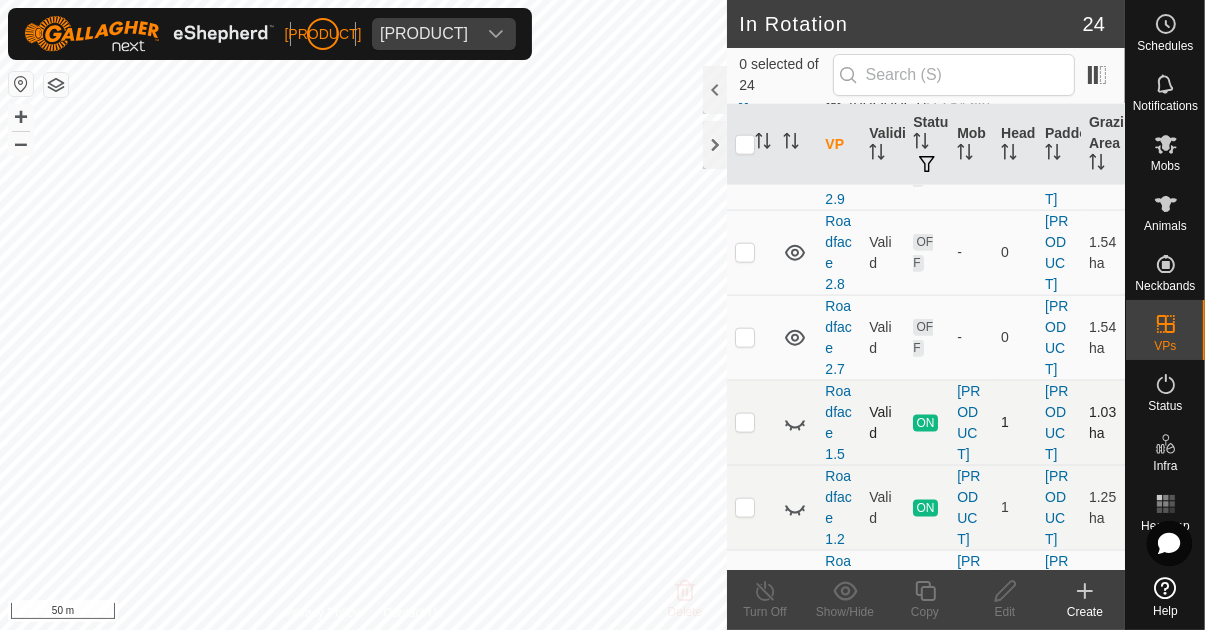 scroll, scrollTop: 2284, scrollLeft: 0, axis: vertical 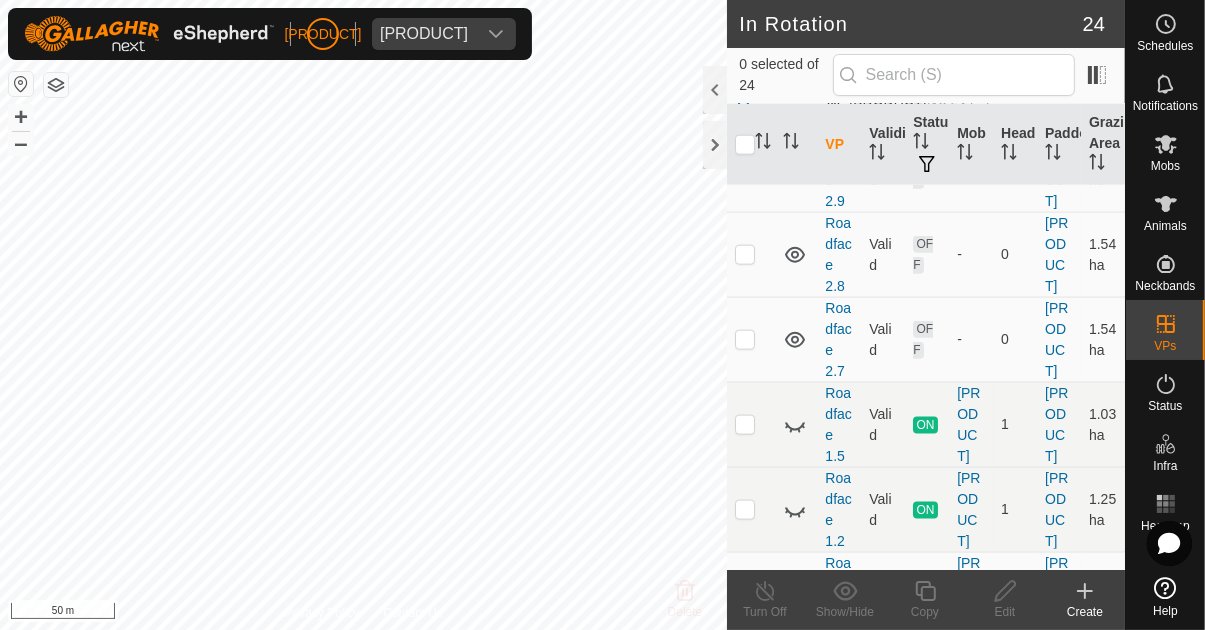 click at bounding box center (745, 594) 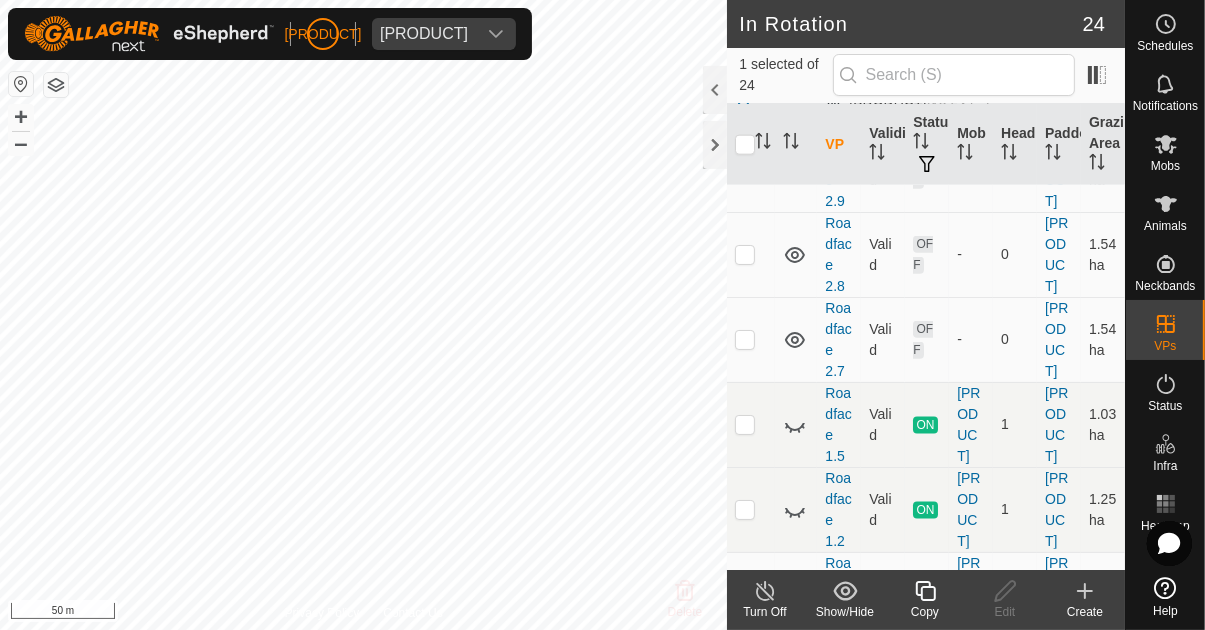click 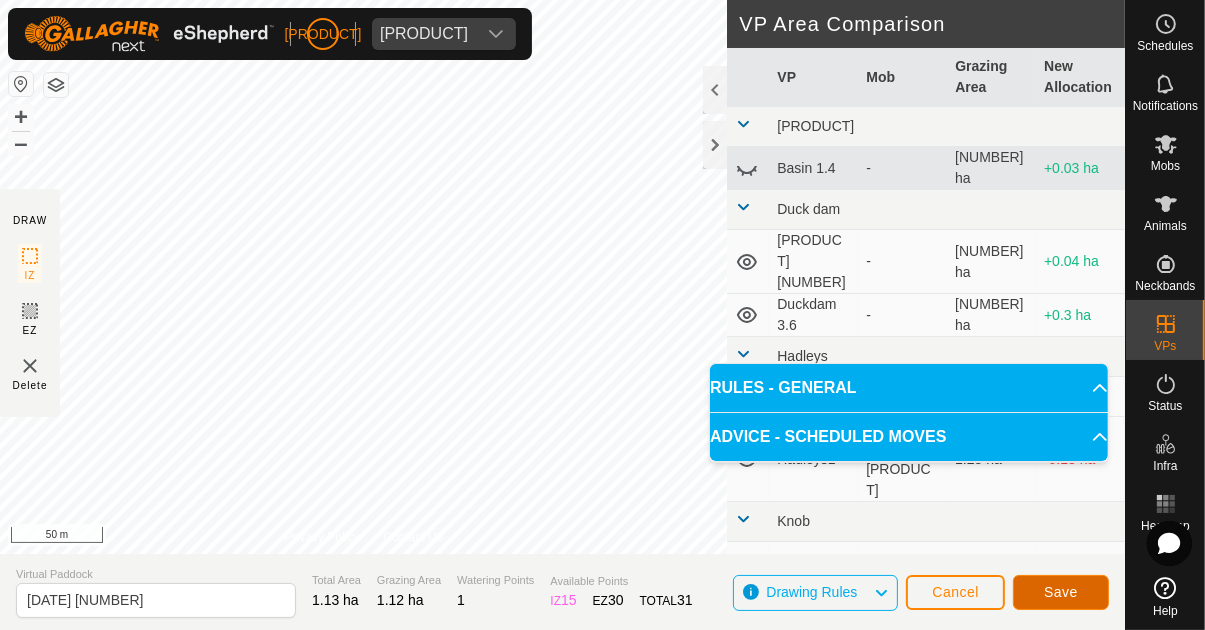 click on "Save" 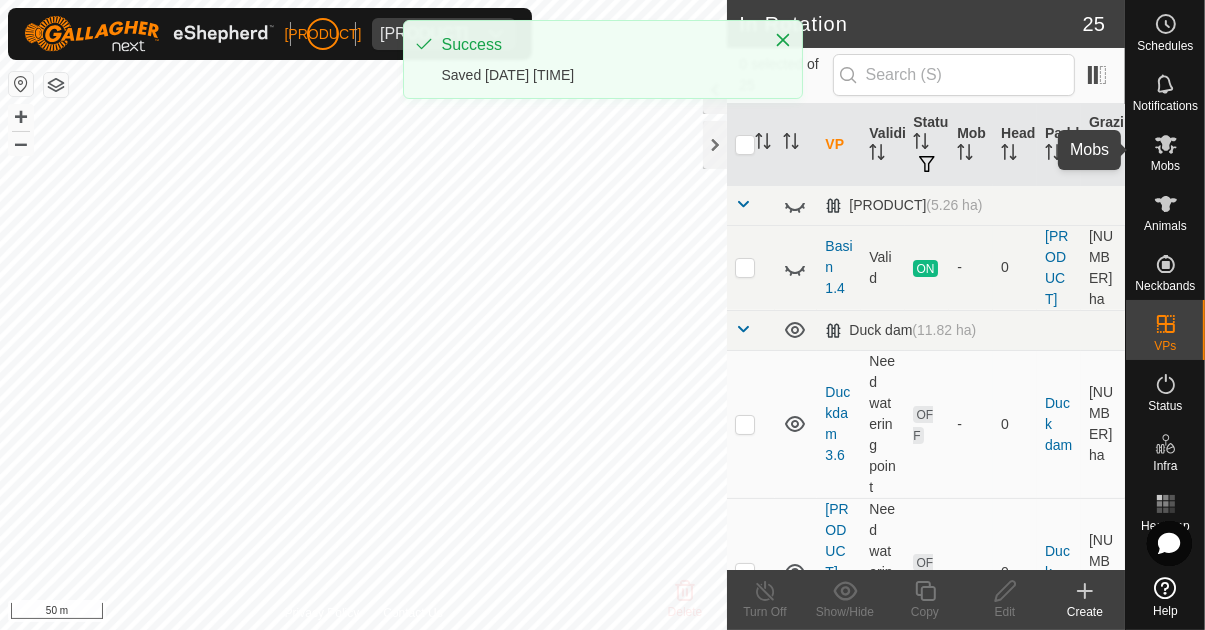 click 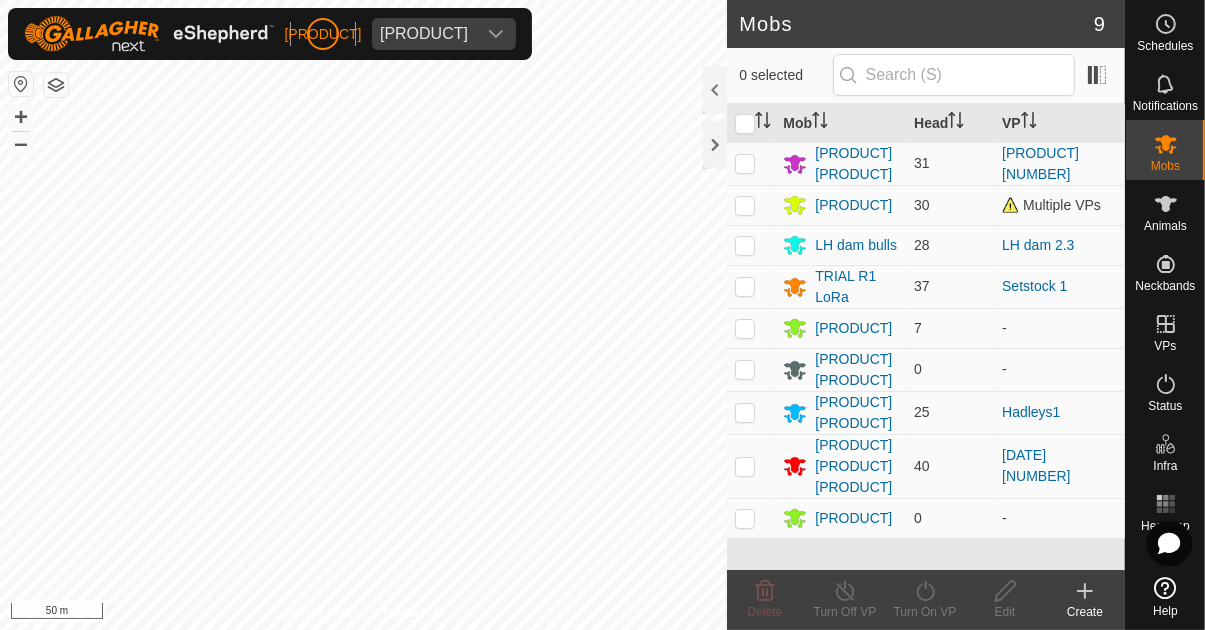 click at bounding box center (745, 205) 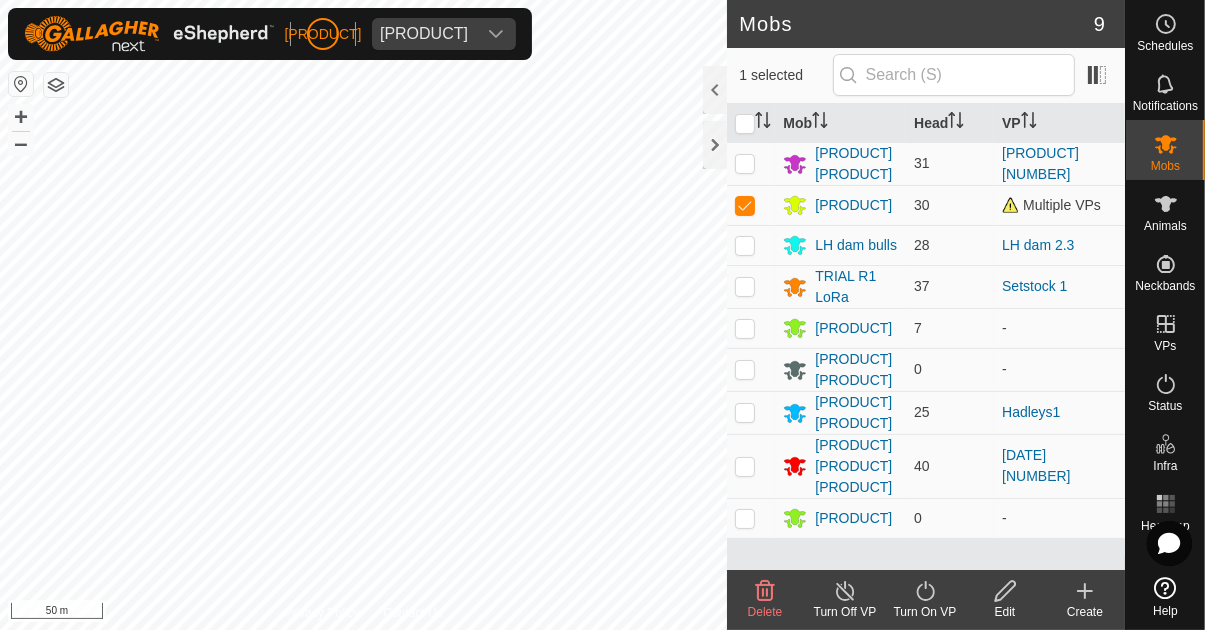 checkbox on "true" 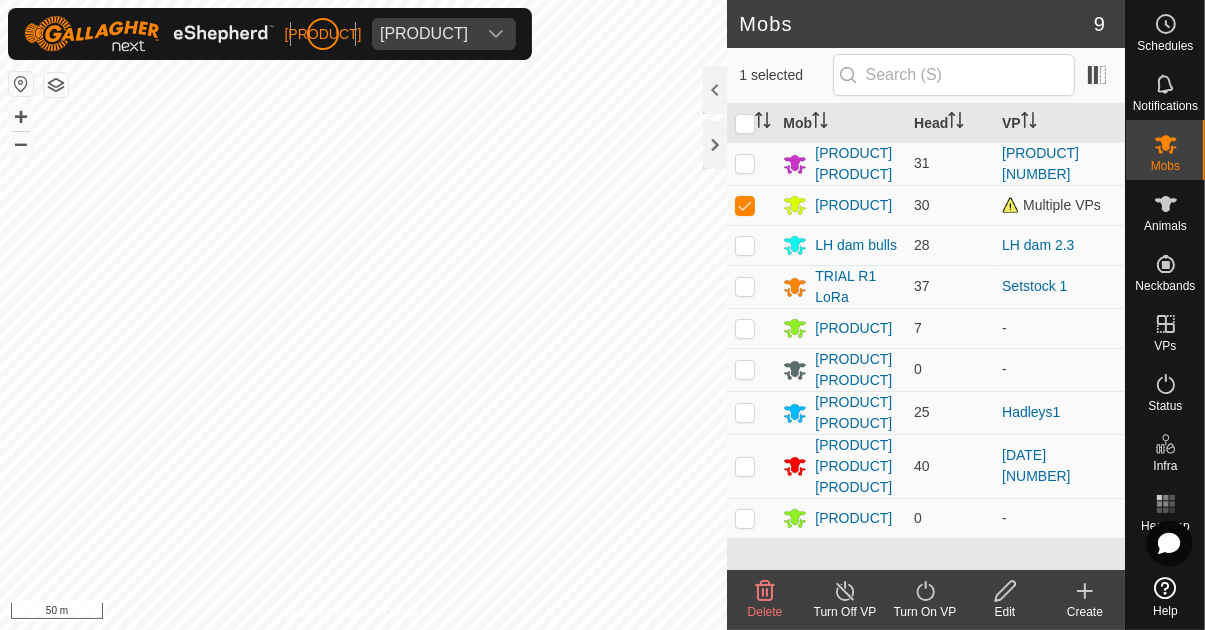 click on "Turn On VP" 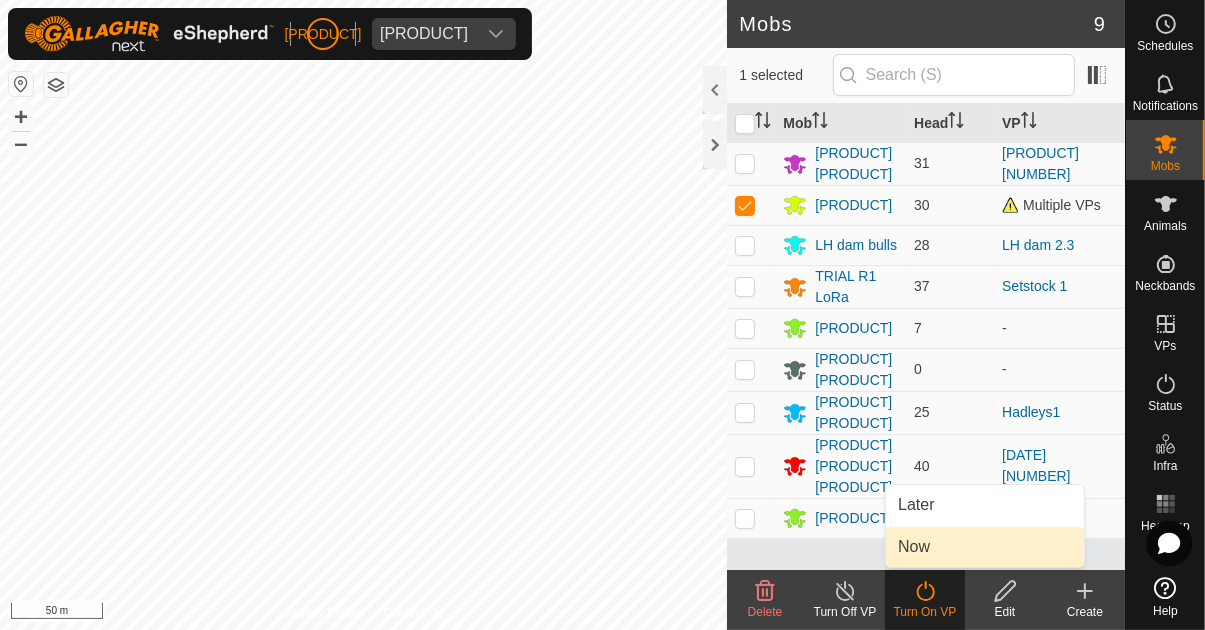 click on "Now" at bounding box center (985, 547) 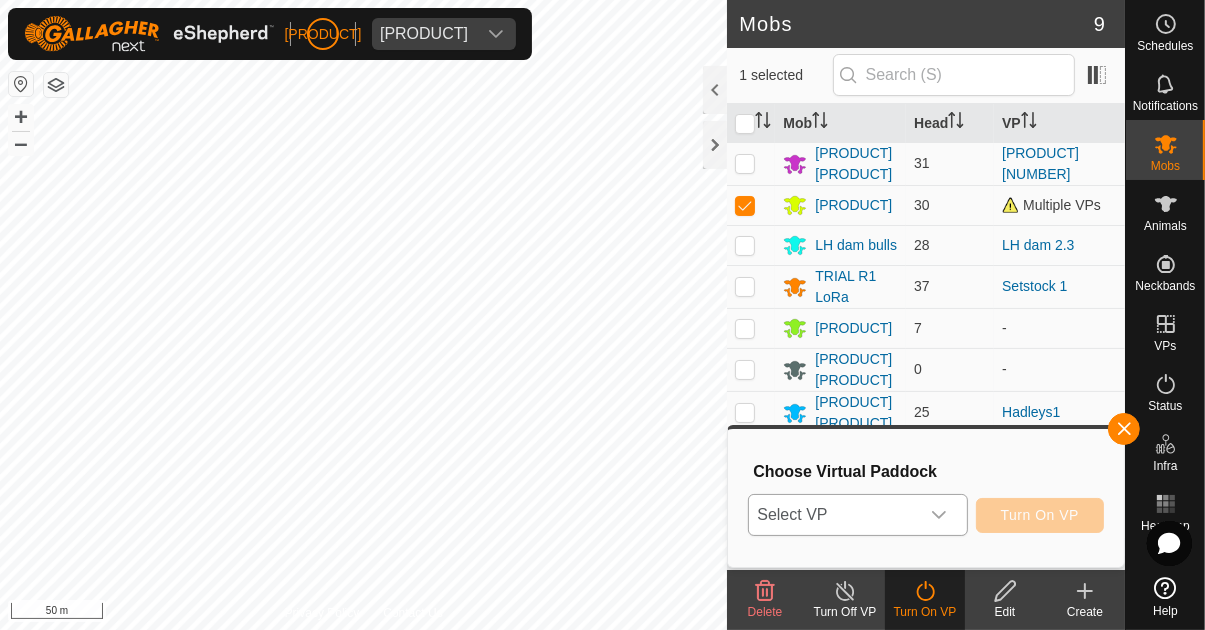 click 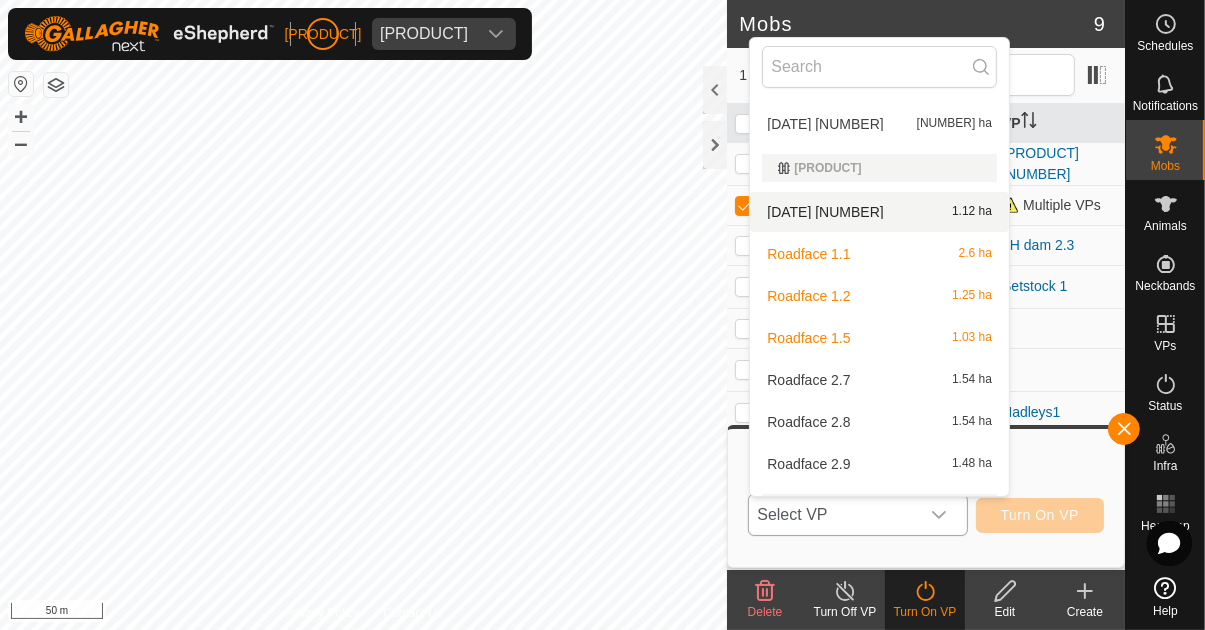scroll, scrollTop: 941, scrollLeft: 0, axis: vertical 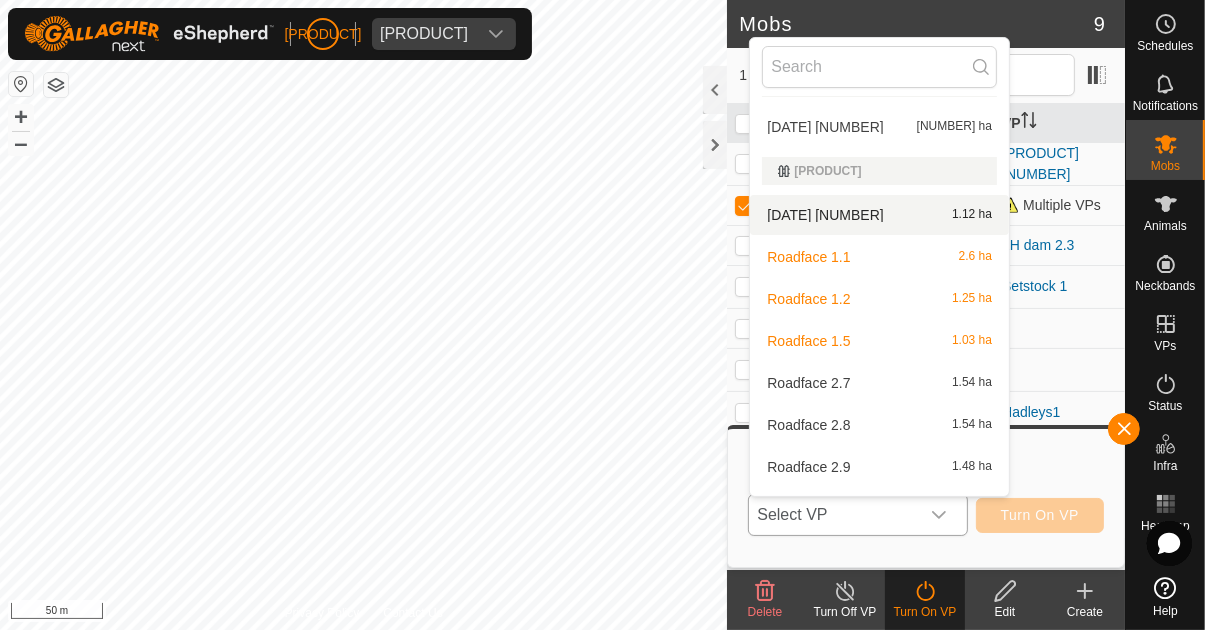 click on "[DATE] [NUMBER]" at bounding box center [825, 215] 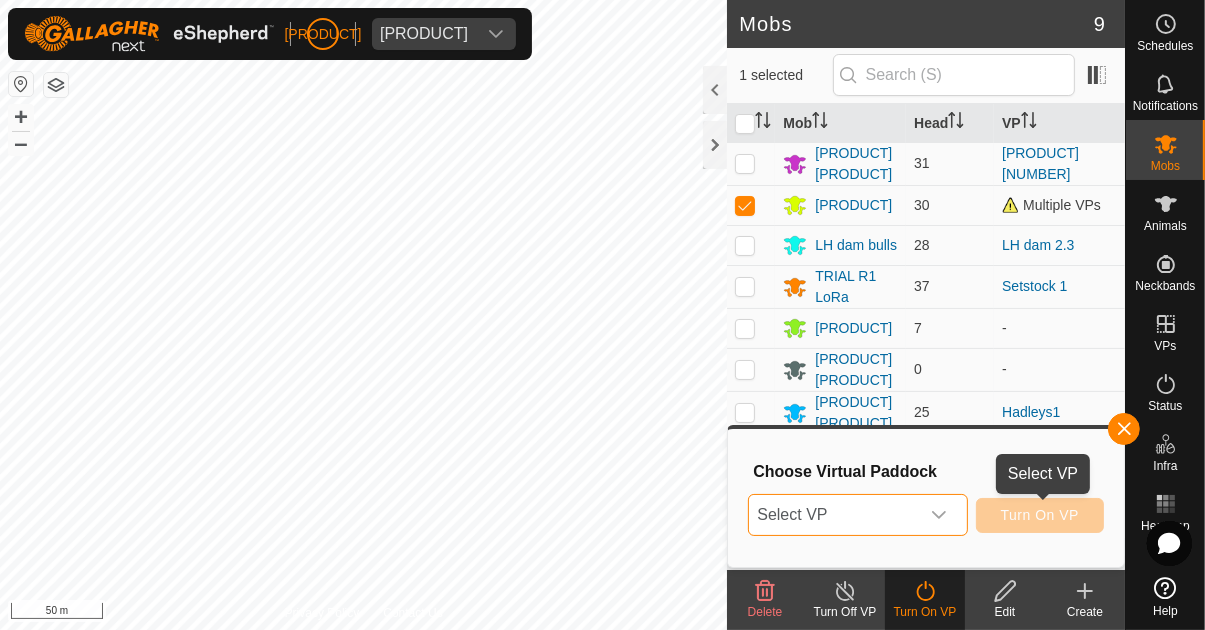 click on "Turn On VP" at bounding box center [1040, 515] 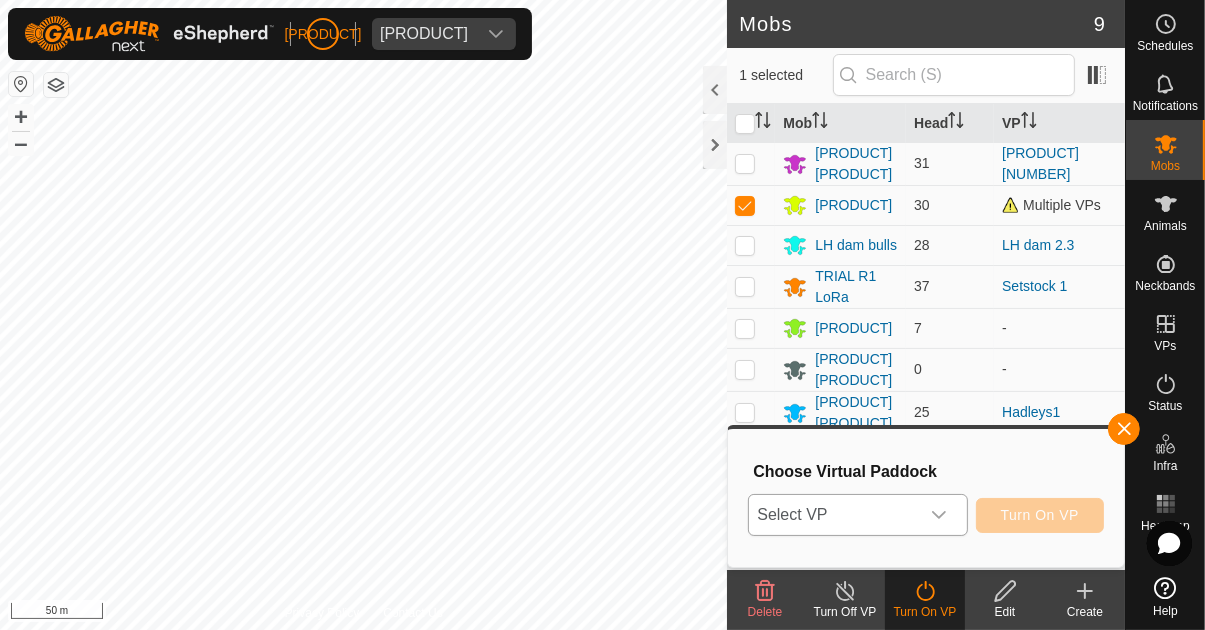 click 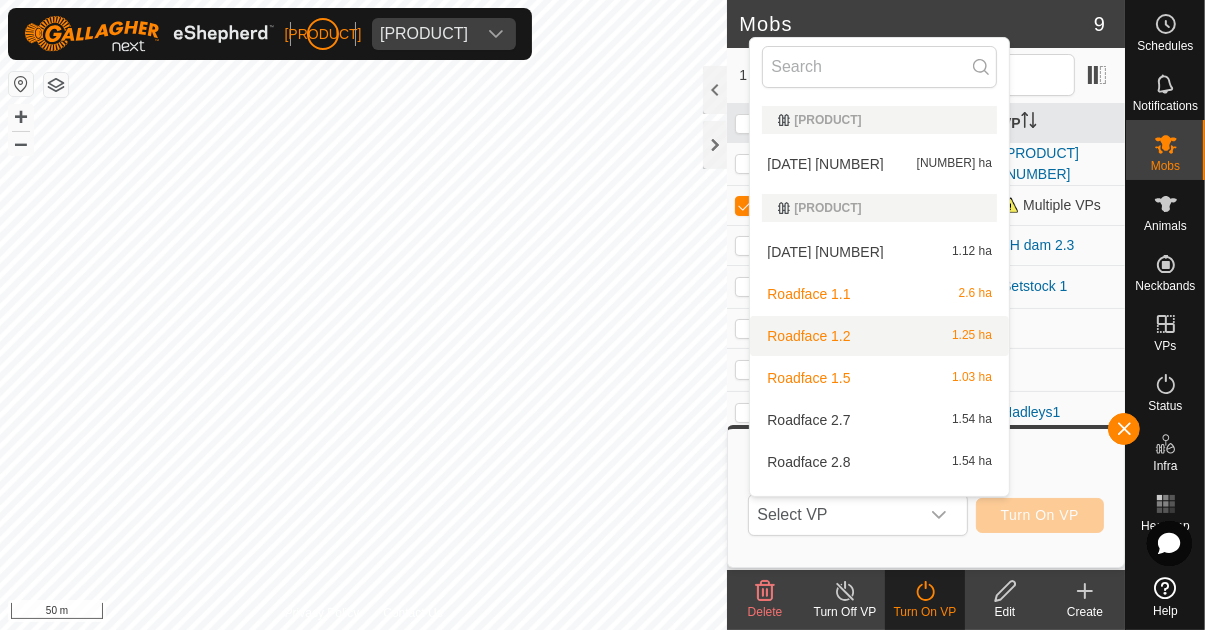 scroll, scrollTop: 904, scrollLeft: 0, axis: vertical 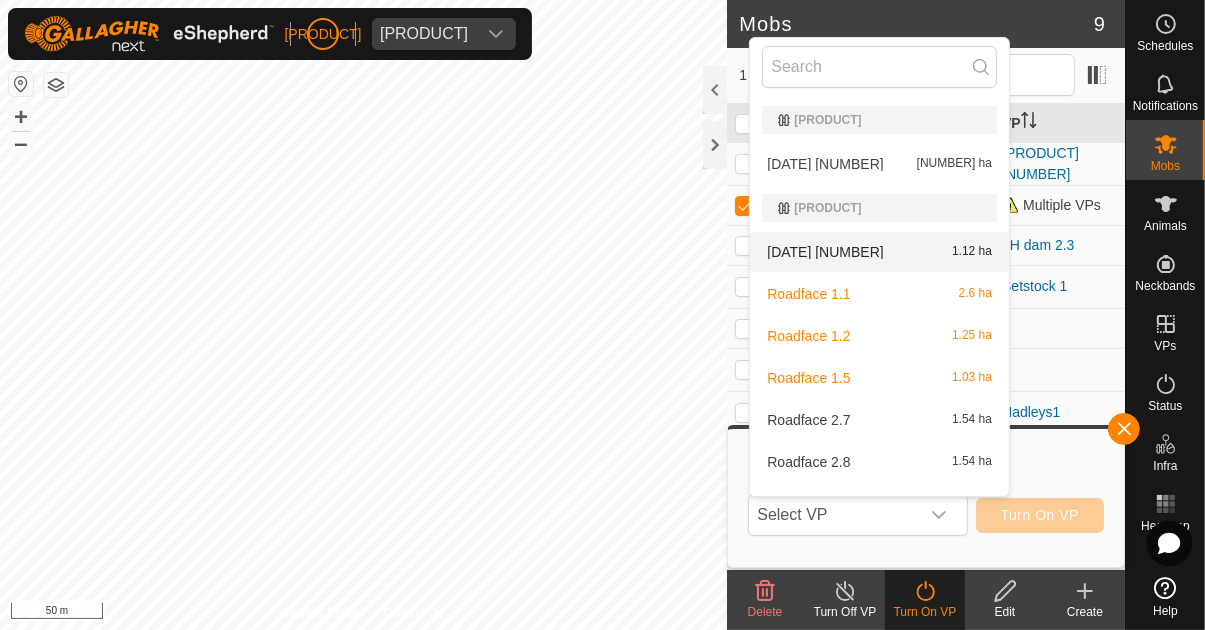click on "[DATE] [NUMBER]" at bounding box center [825, 252] 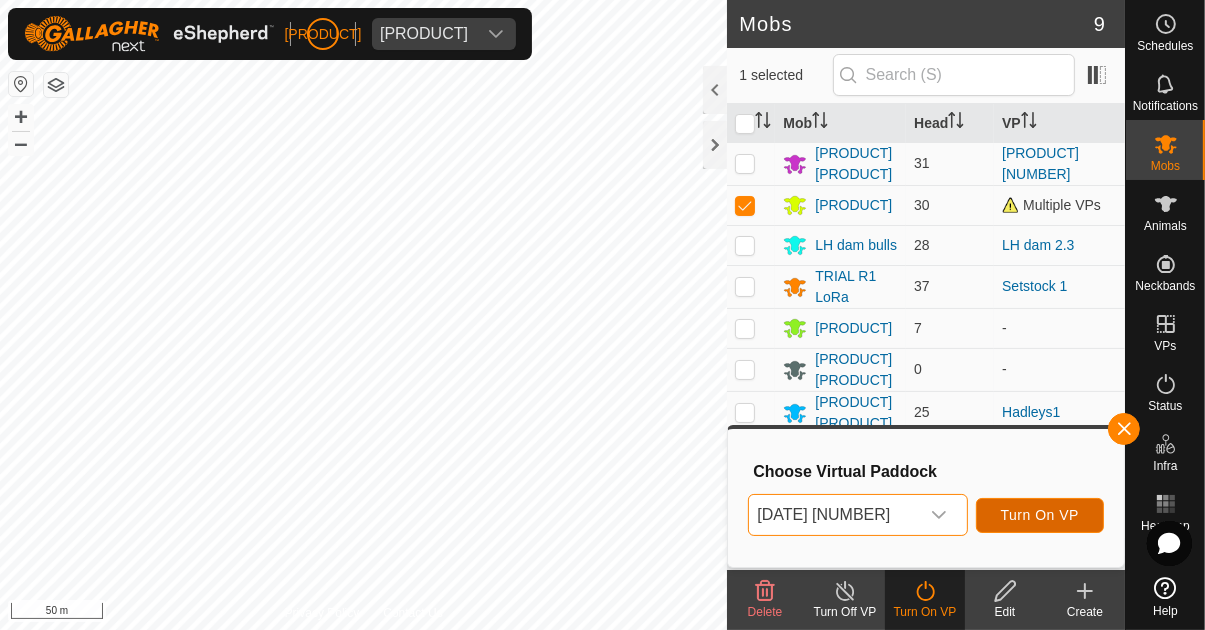 click on "Turn On VP" at bounding box center [1040, 515] 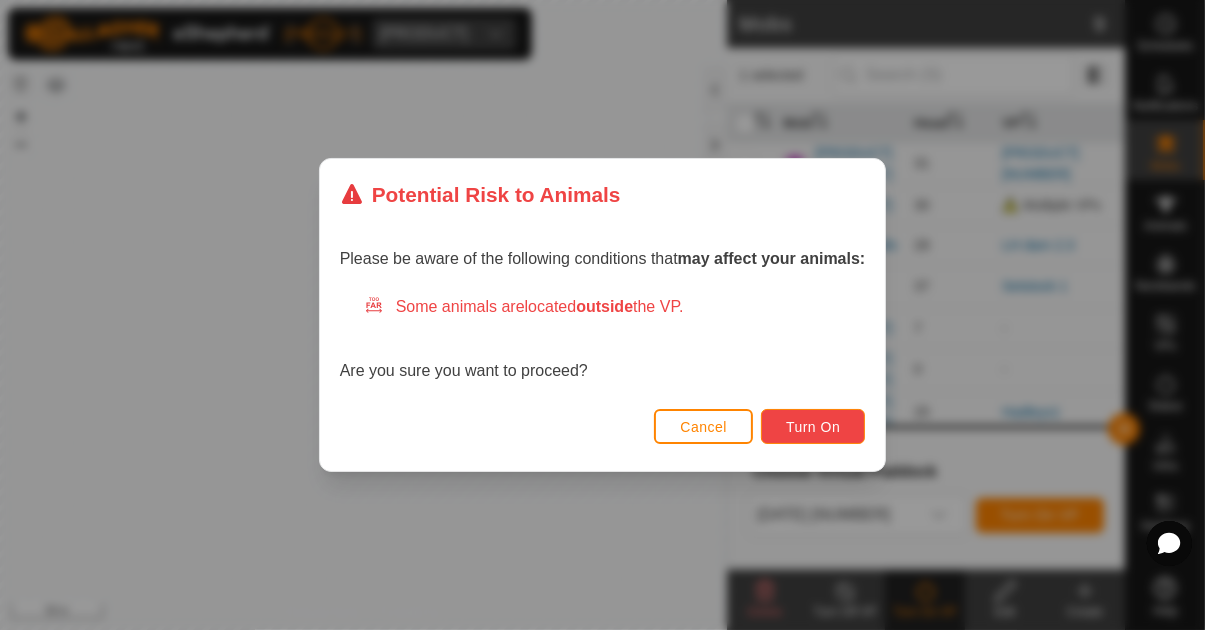 click on "Turn On" at bounding box center (813, 427) 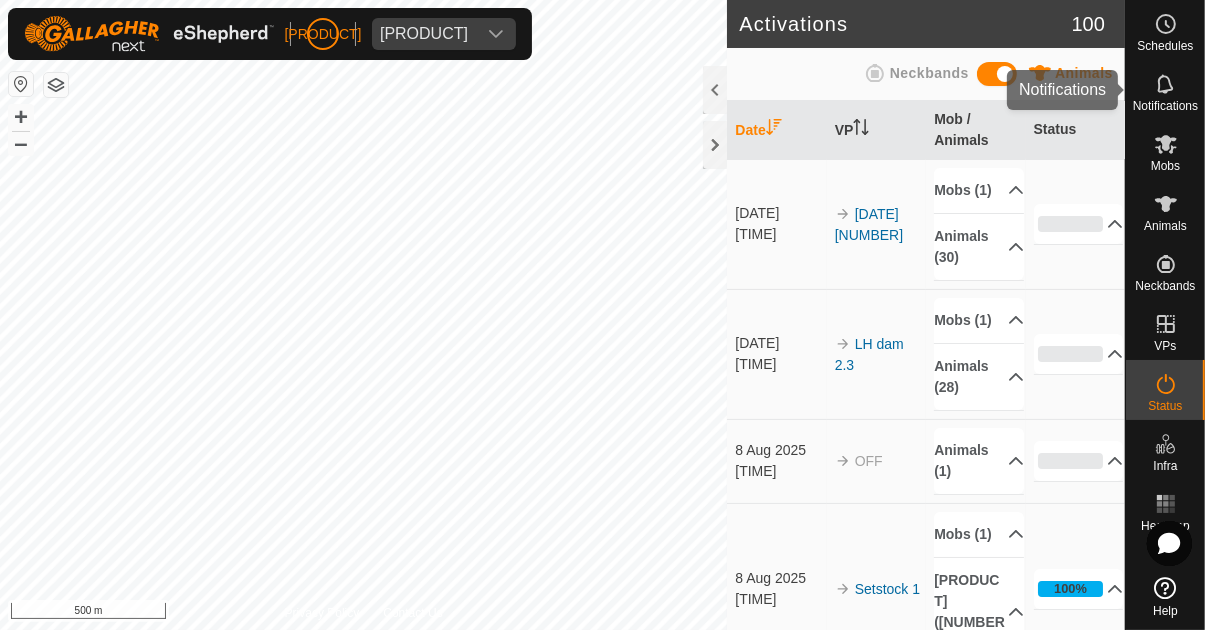 click on "Notifications" at bounding box center [1165, 106] 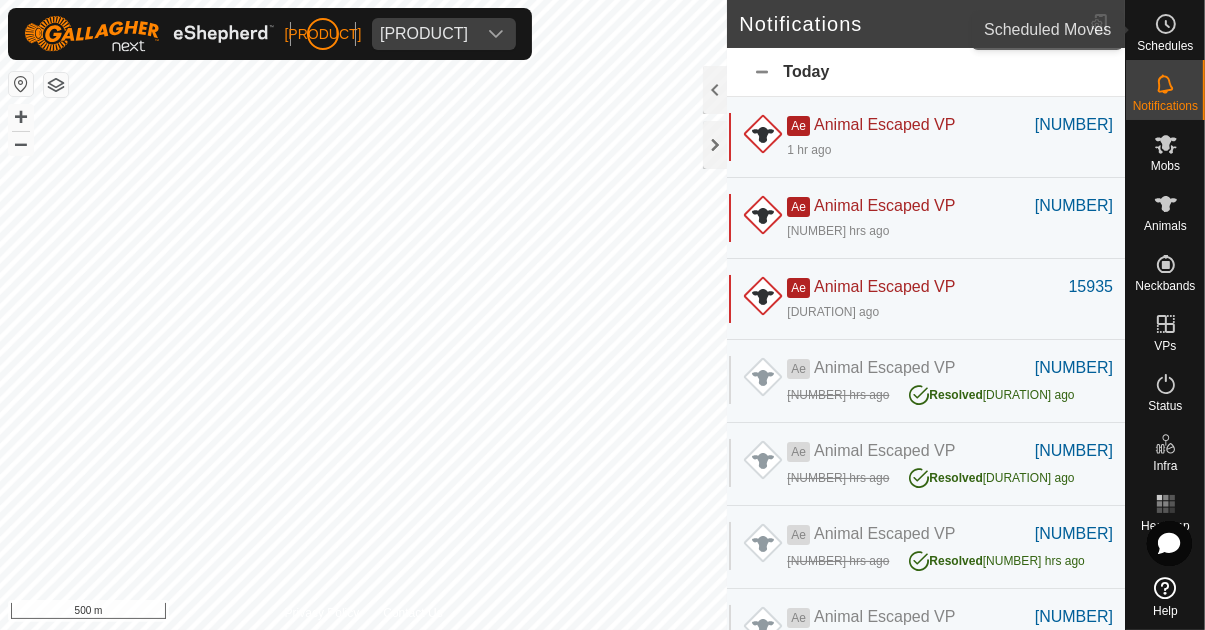 click on "Schedules" at bounding box center (1165, 46) 